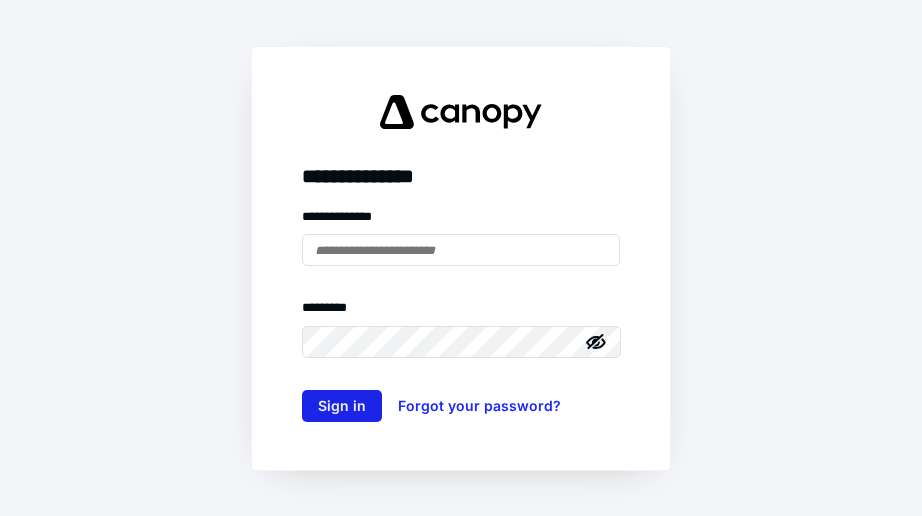 scroll, scrollTop: 0, scrollLeft: 0, axis: both 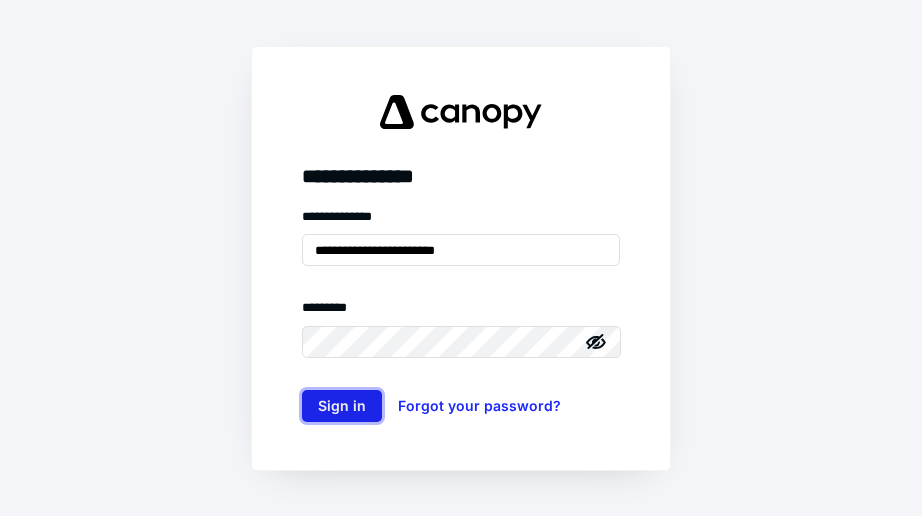 click on "Sign in" at bounding box center [342, 406] 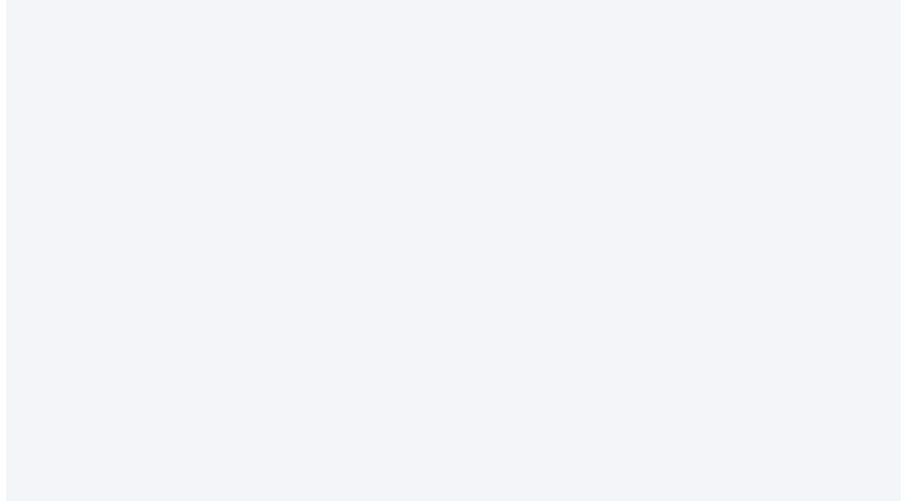 scroll, scrollTop: 0, scrollLeft: 0, axis: both 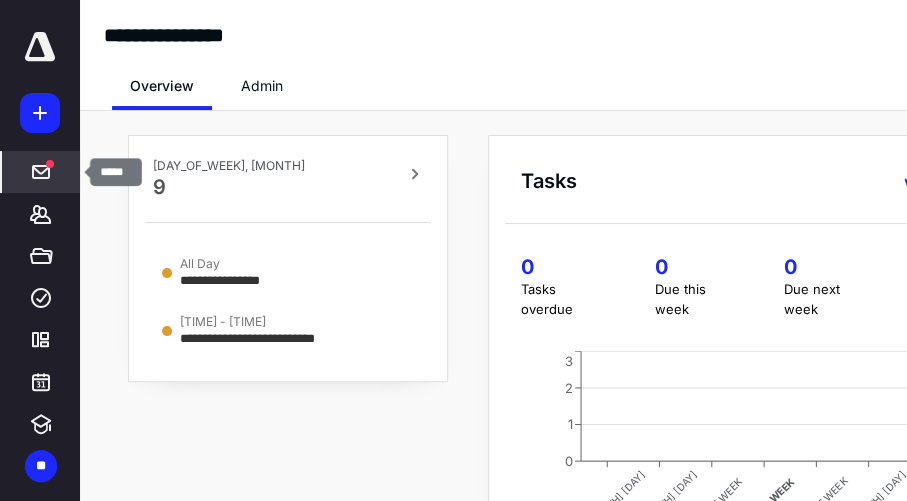 click at bounding box center [41, 172] 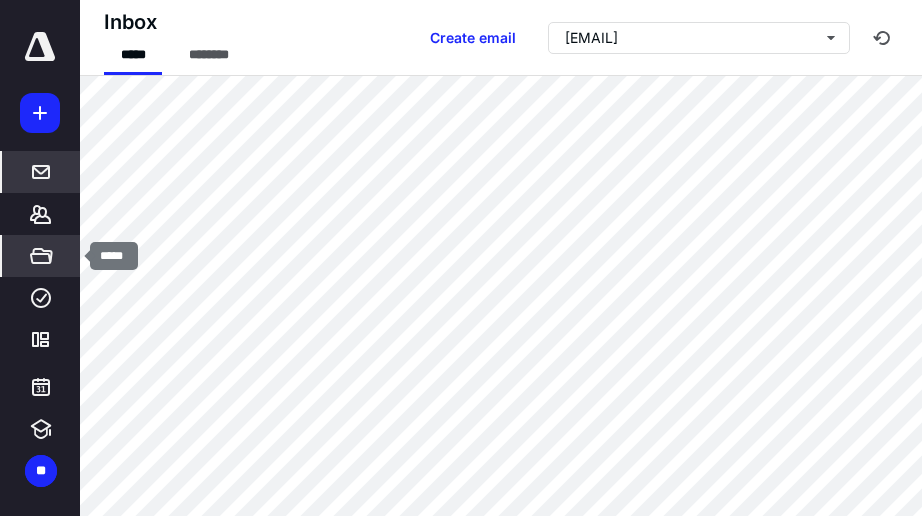 click at bounding box center (41, 256) 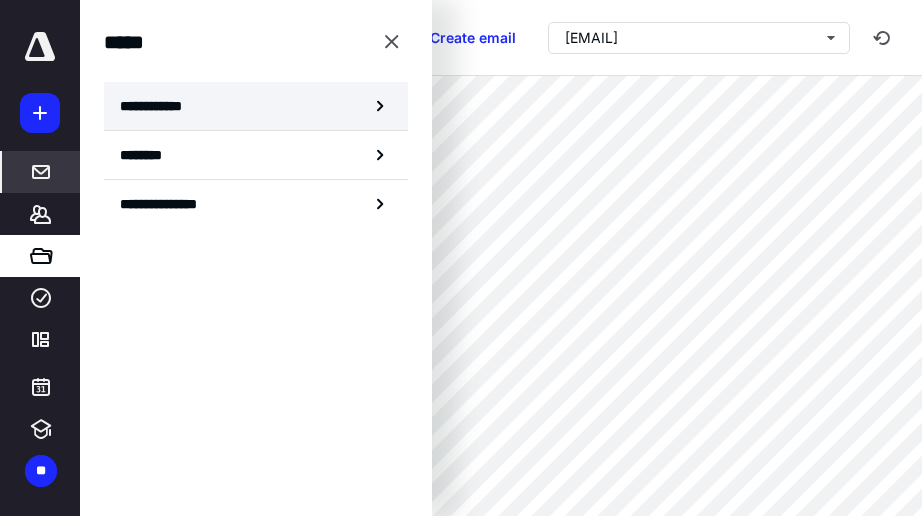 click on "**********" at bounding box center (157, 106) 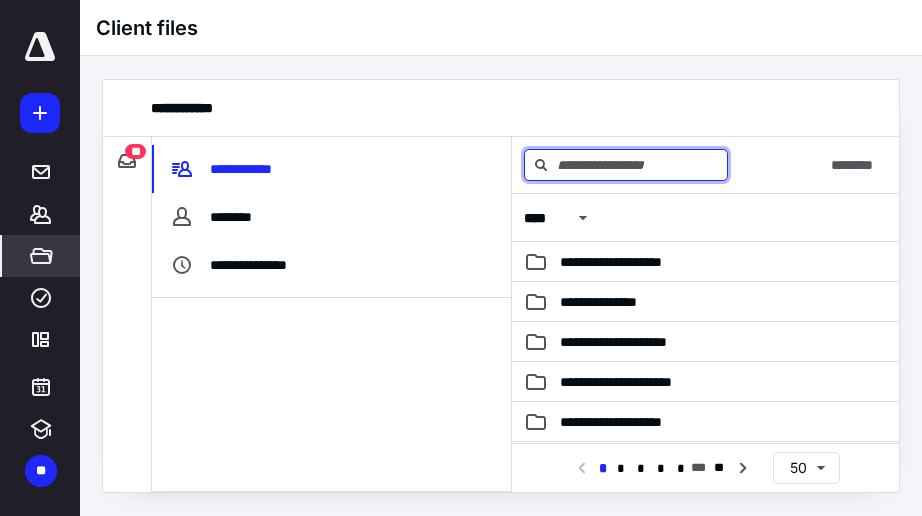 click at bounding box center [626, 165] 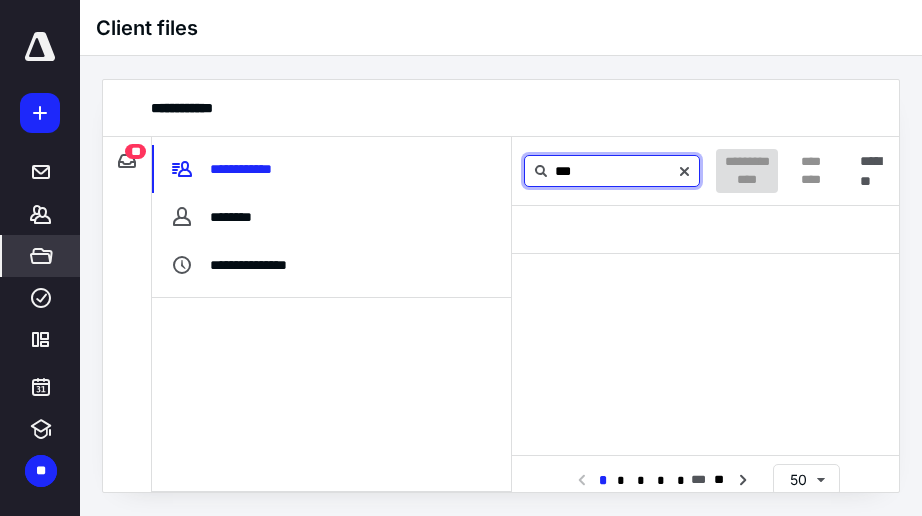 type on "**" 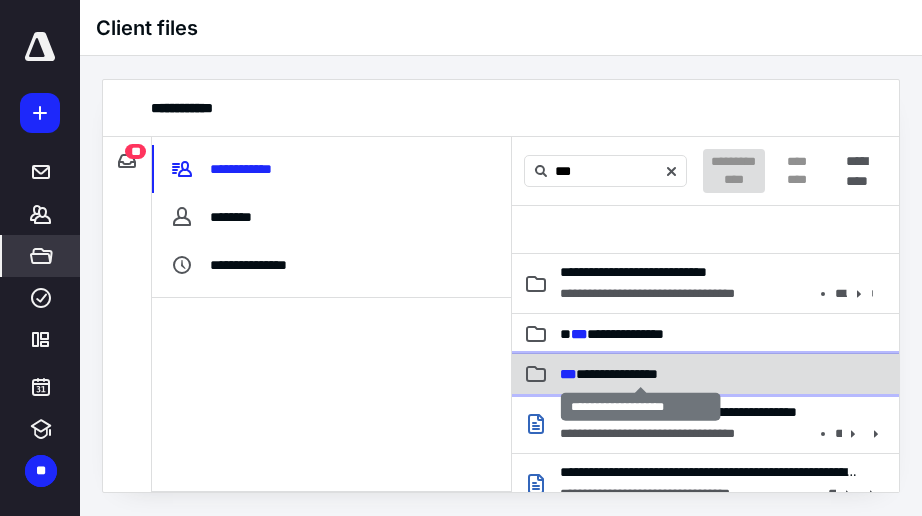 click on "**********" at bounding box center [612, 334] 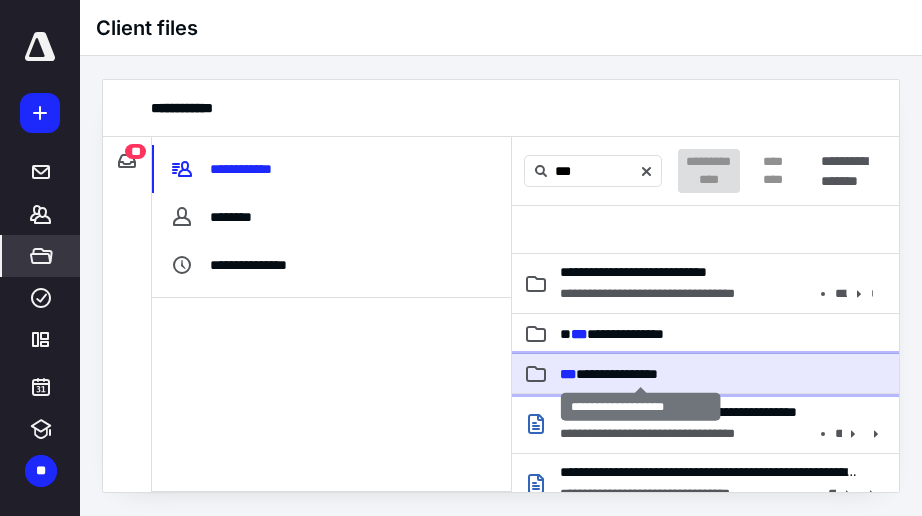 click on "**********" at bounding box center [612, 334] 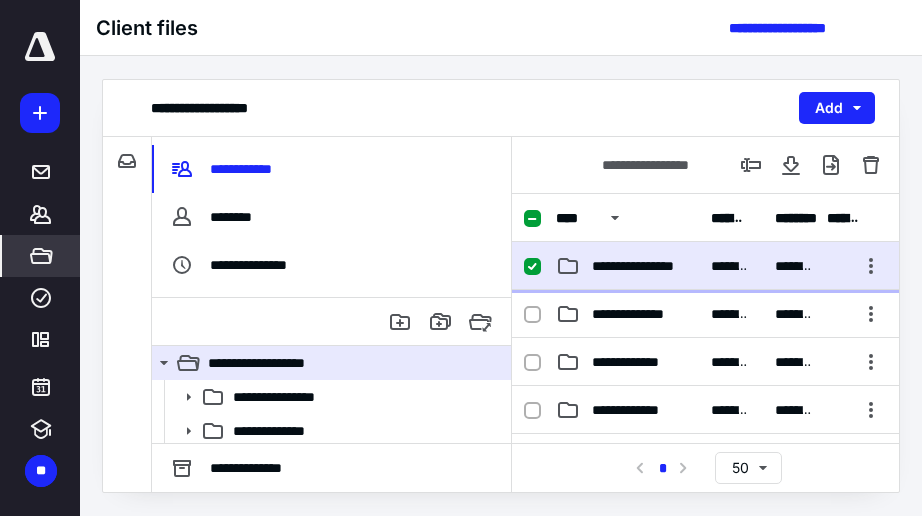 click on "**********" at bounding box center (627, 266) 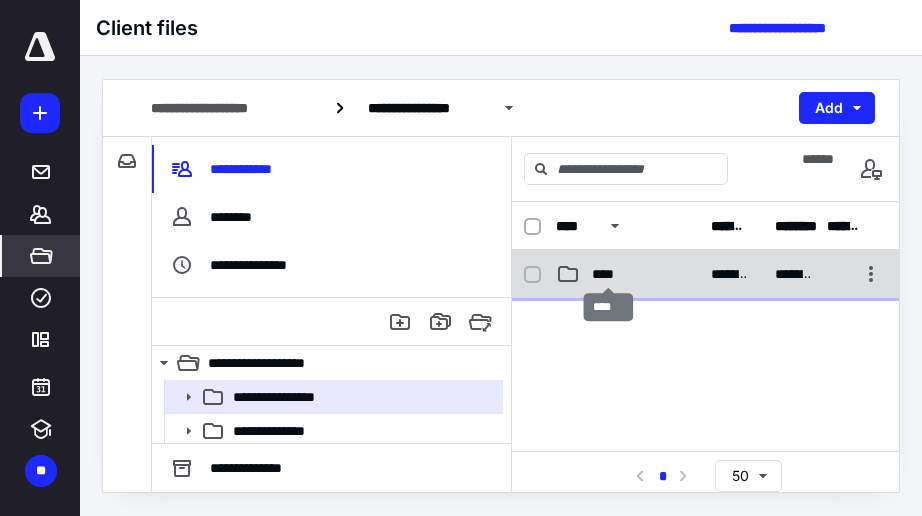 click on "****" at bounding box center [609, 274] 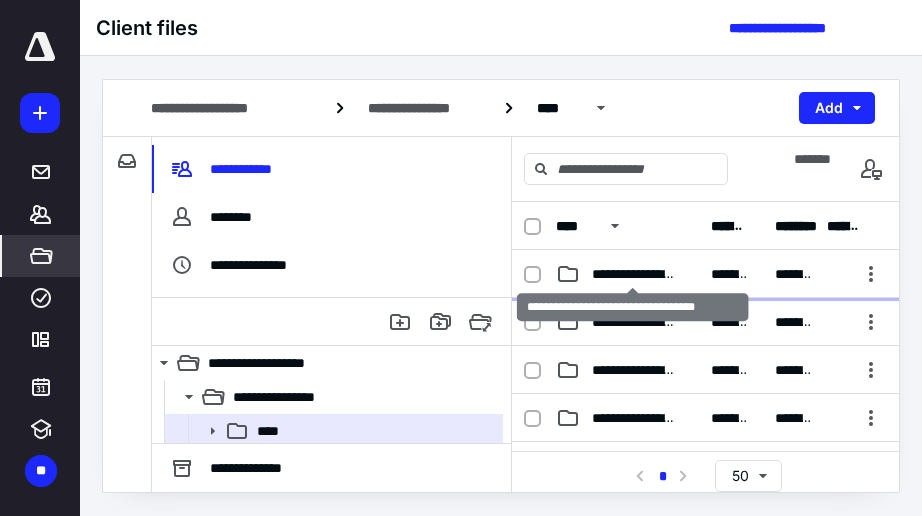 click on "**********" at bounding box center [633, 274] 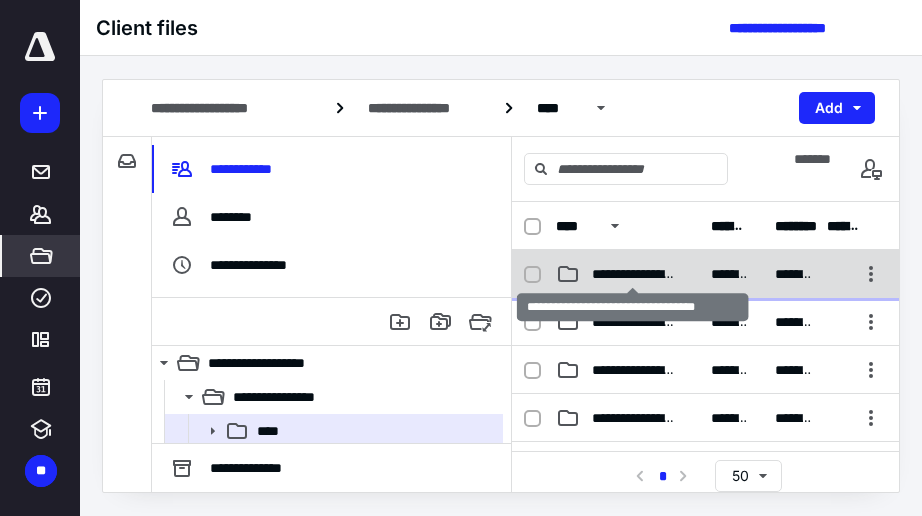 click on "**********" at bounding box center [633, 274] 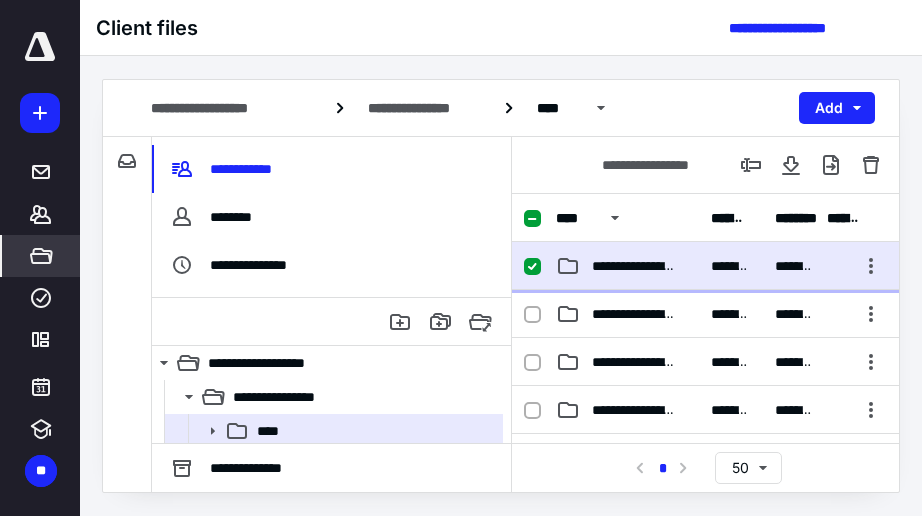 click on "**********" at bounding box center [705, 266] 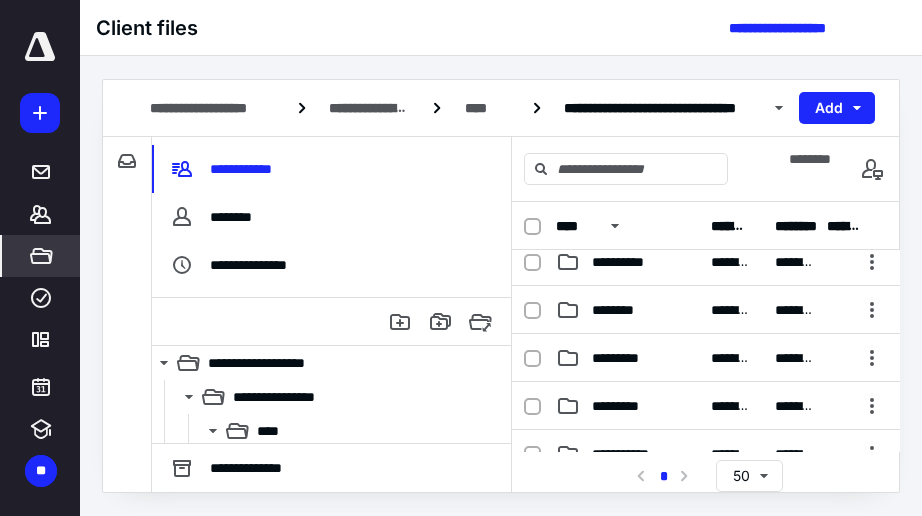 scroll, scrollTop: 159, scrollLeft: 0, axis: vertical 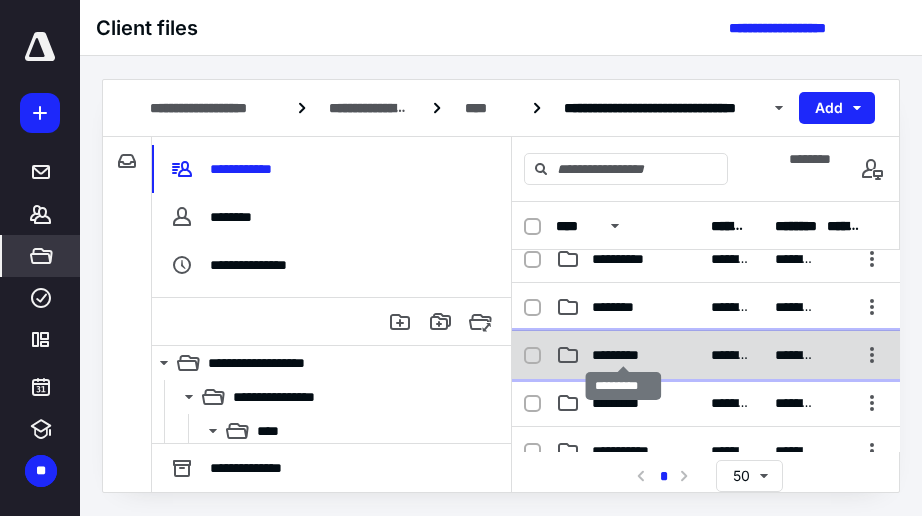 click on "*********" at bounding box center (633, 115) 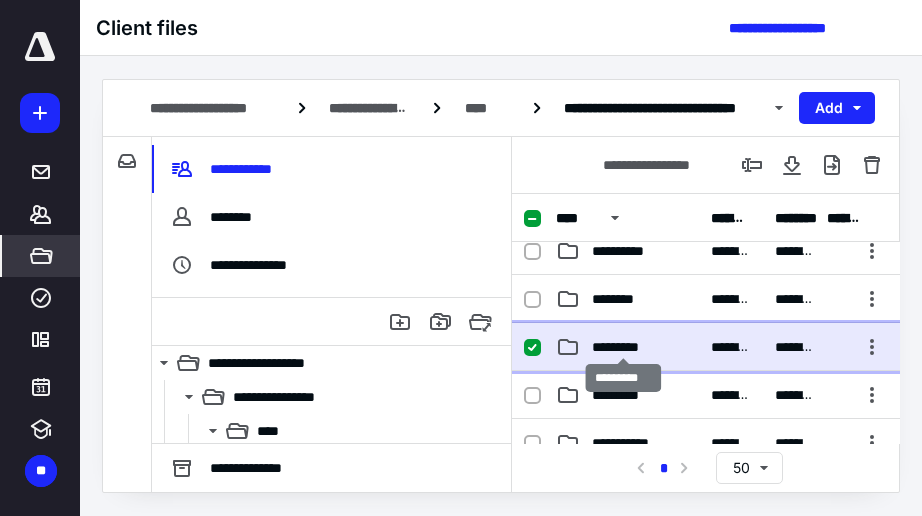 click on "*********" at bounding box center [633, 107] 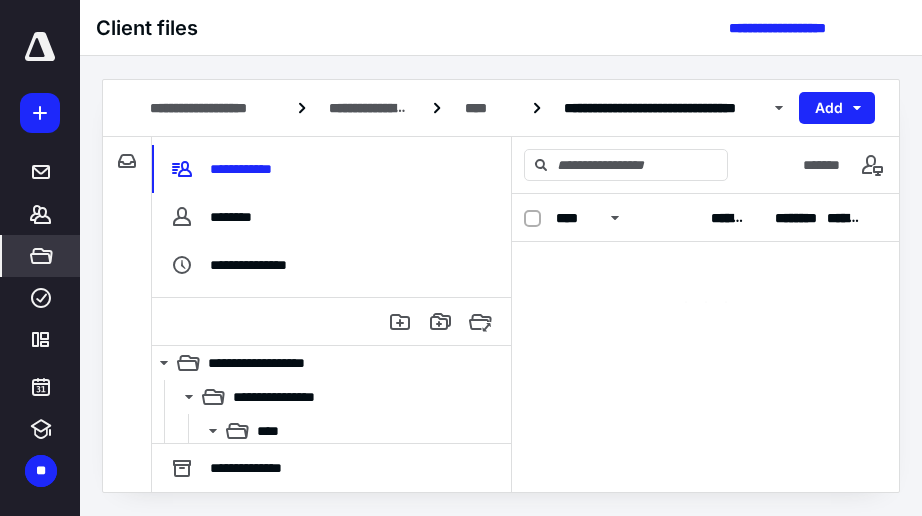 scroll, scrollTop: 0, scrollLeft: 0, axis: both 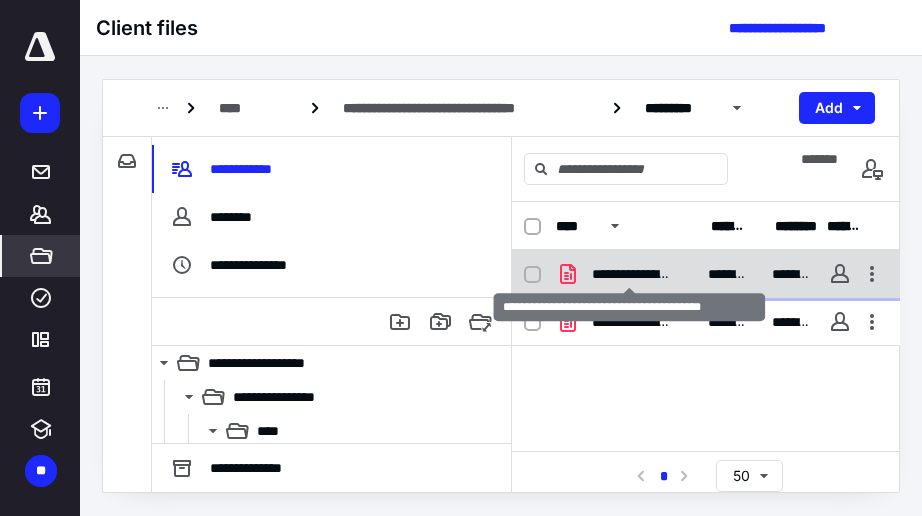 click on "**********" at bounding box center (630, 274) 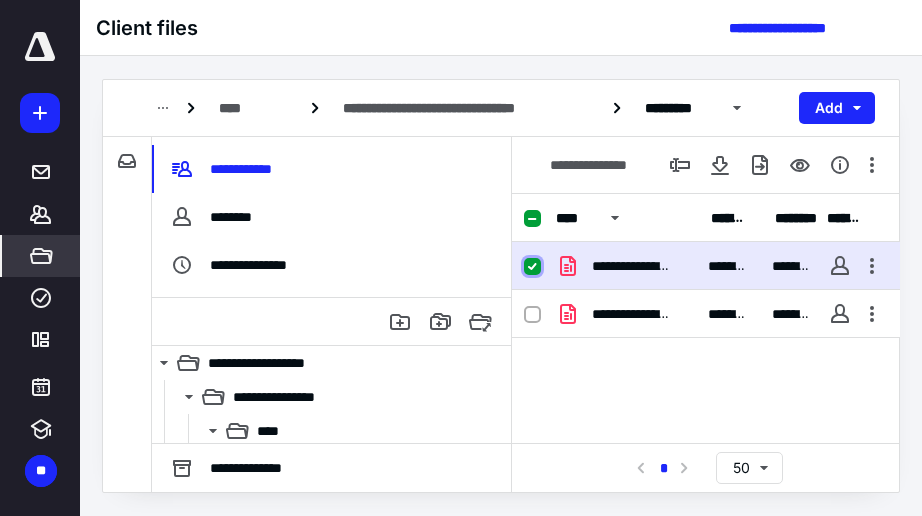 click at bounding box center [532, 267] 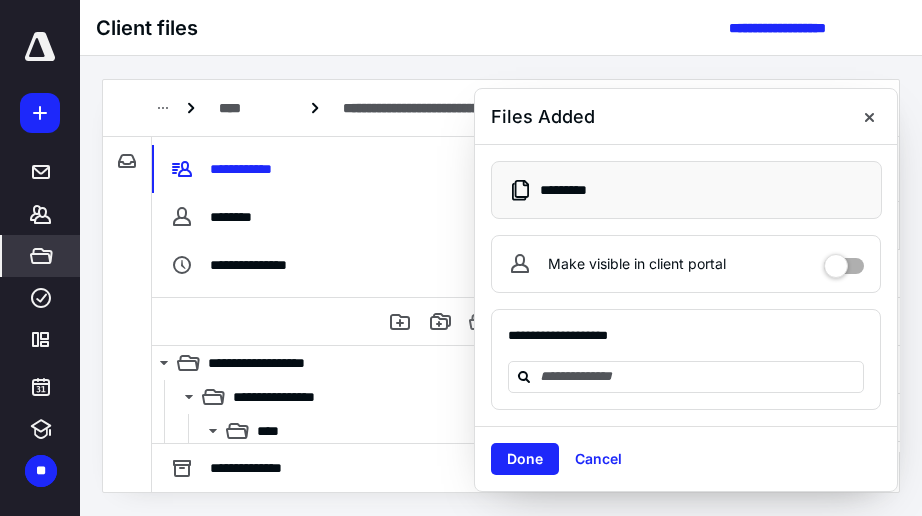 click on "**********" at bounding box center (686, 285) 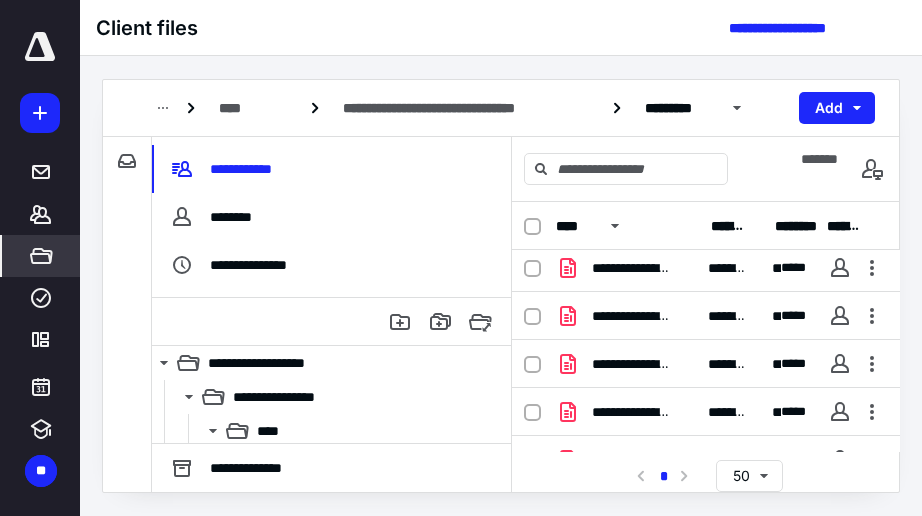 scroll, scrollTop: 178, scrollLeft: 0, axis: vertical 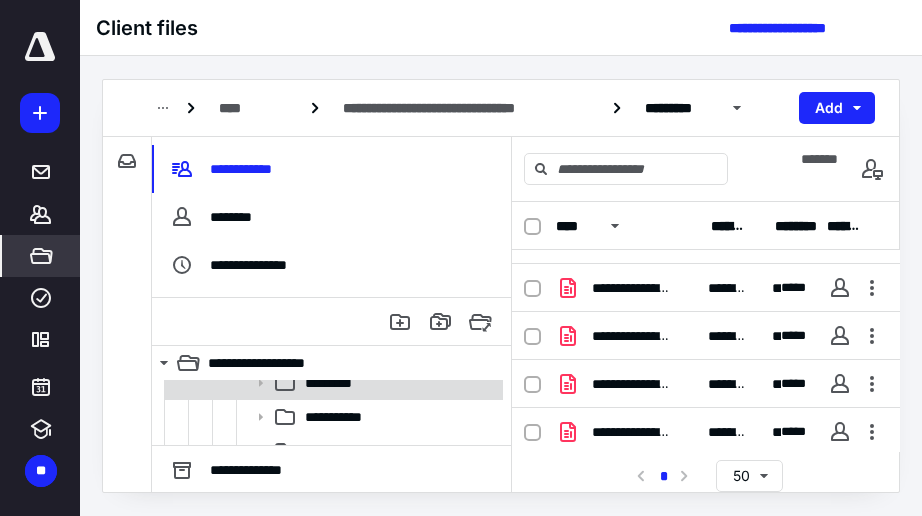 click on "*********" at bounding box center [398, 179] 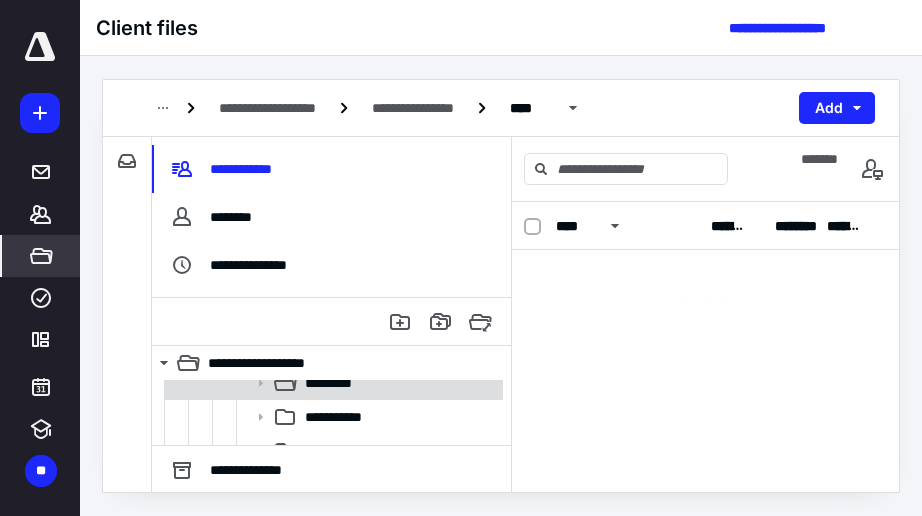scroll, scrollTop: 0, scrollLeft: 0, axis: both 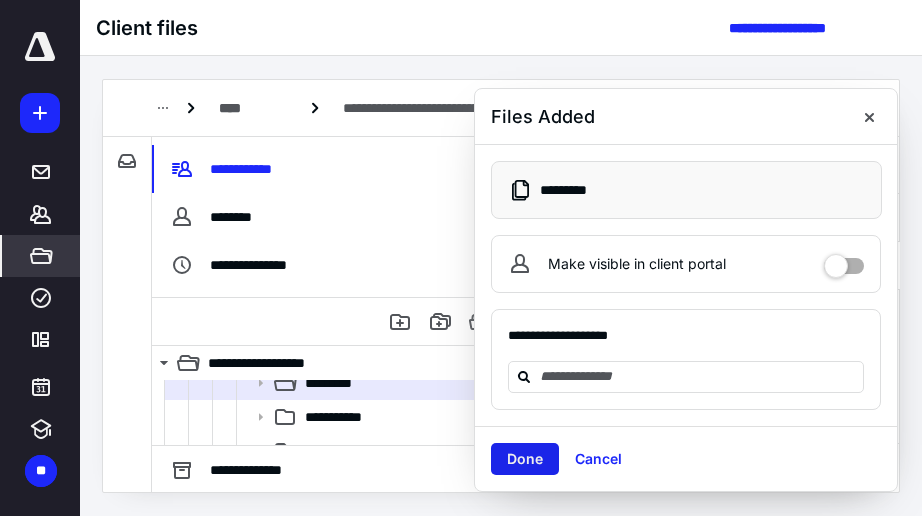 click on "Done" at bounding box center (525, 459) 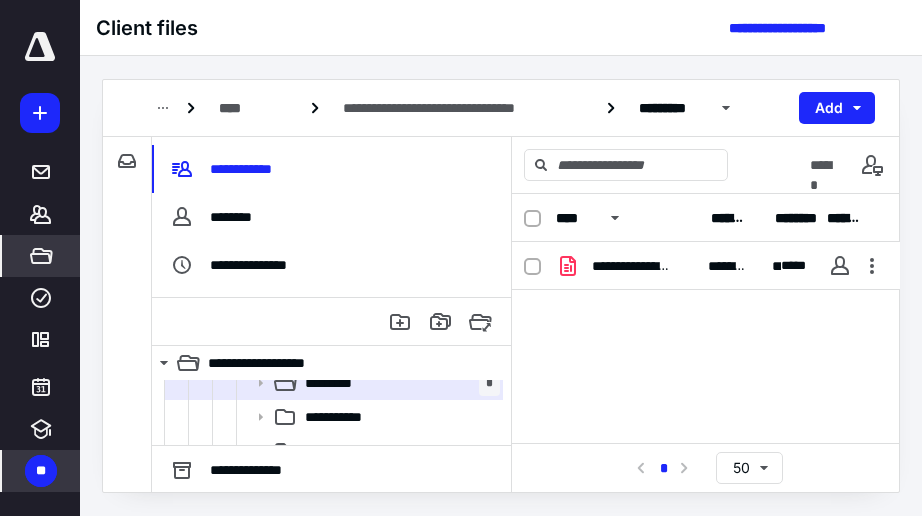 click on "**" at bounding box center (41, 471) 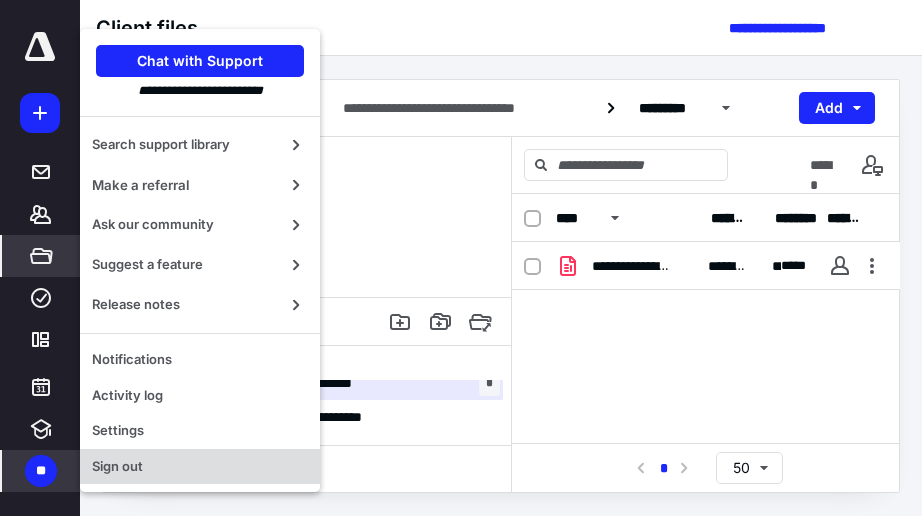click on "Sign out" at bounding box center (200, 467) 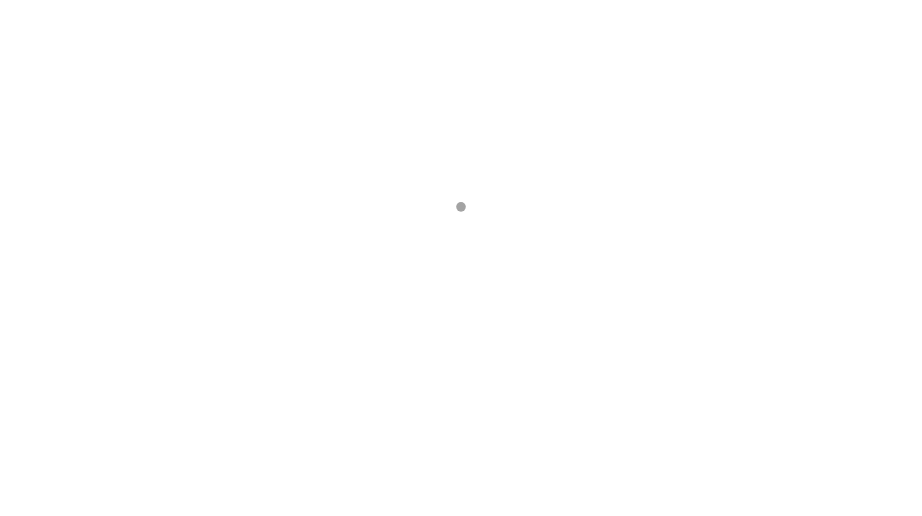 scroll, scrollTop: 0, scrollLeft: 0, axis: both 